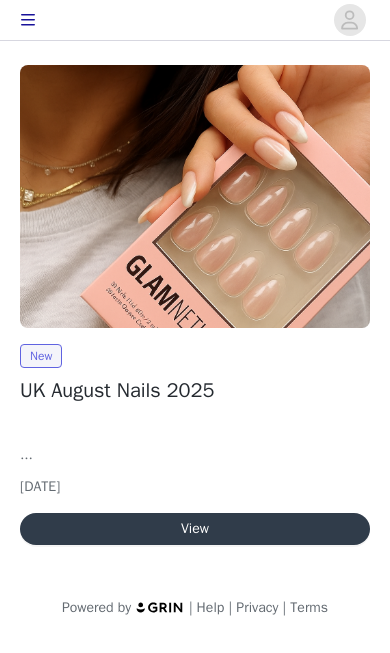 scroll, scrollTop: 0, scrollLeft: 0, axis: both 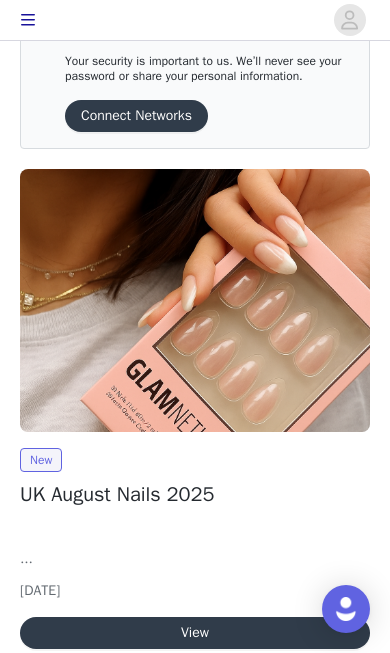 click on "View" at bounding box center (195, 633) 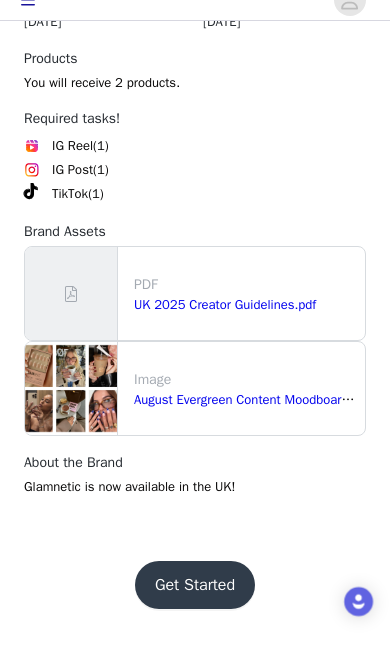 scroll, scrollTop: 2202, scrollLeft: 0, axis: vertical 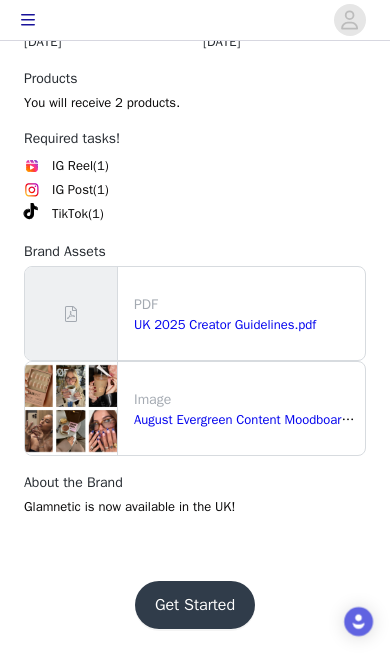 click on "Get Started" at bounding box center (195, 605) 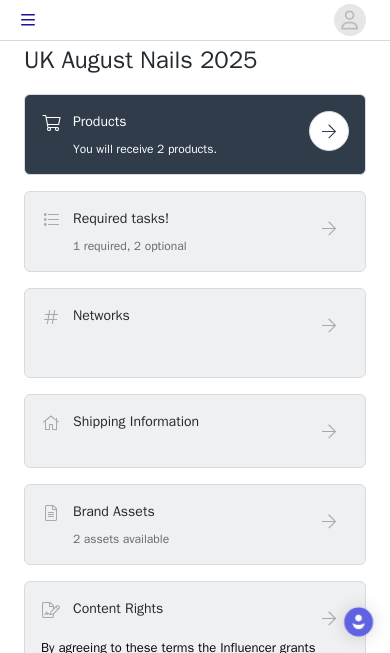 scroll, scrollTop: 604, scrollLeft: 0, axis: vertical 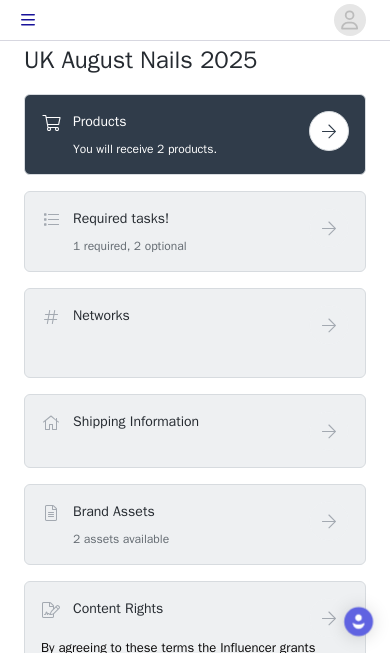 click at bounding box center (329, 131) 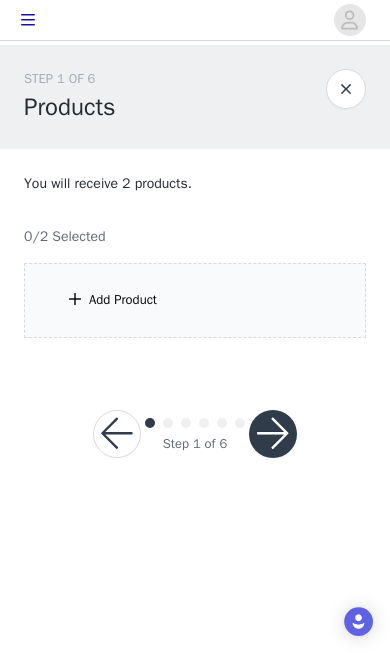 click on "Add Product" at bounding box center (195, 300) 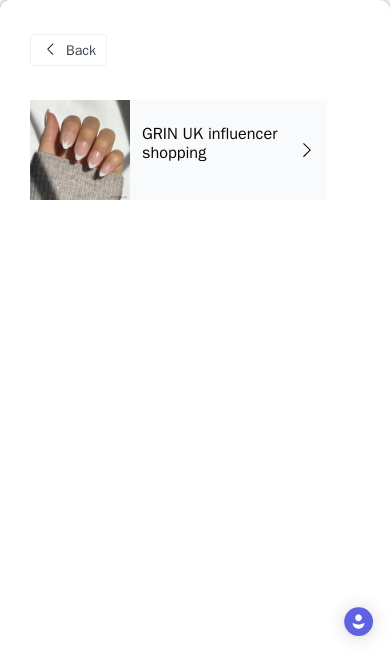 click on "GRIN UK influencer shopping" at bounding box center (221, 143) 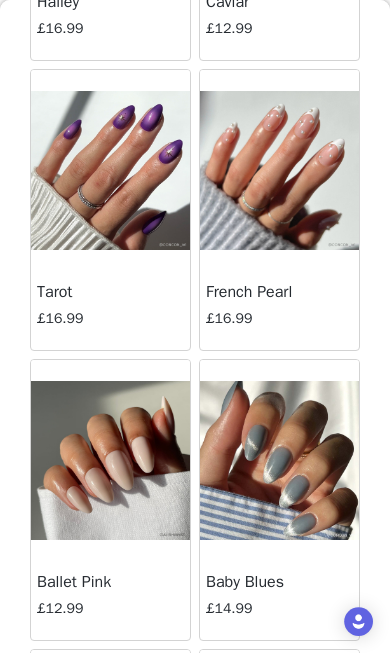 scroll, scrollTop: 613, scrollLeft: 0, axis: vertical 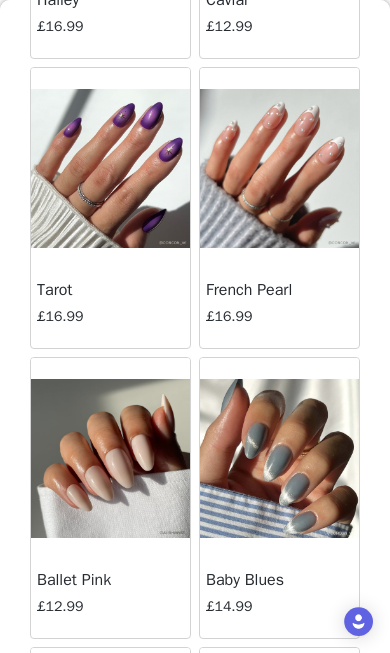 click at bounding box center [279, 168] 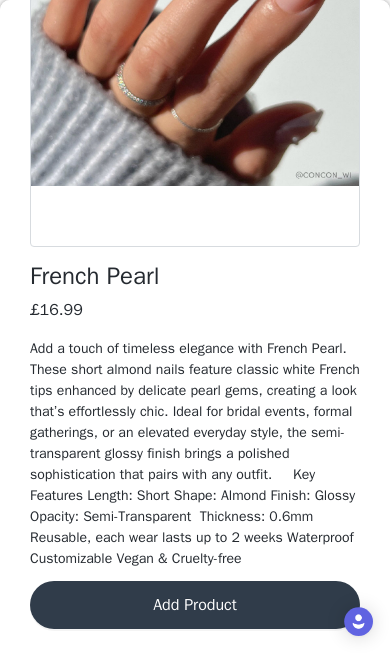 scroll, scrollTop: 324, scrollLeft: 0, axis: vertical 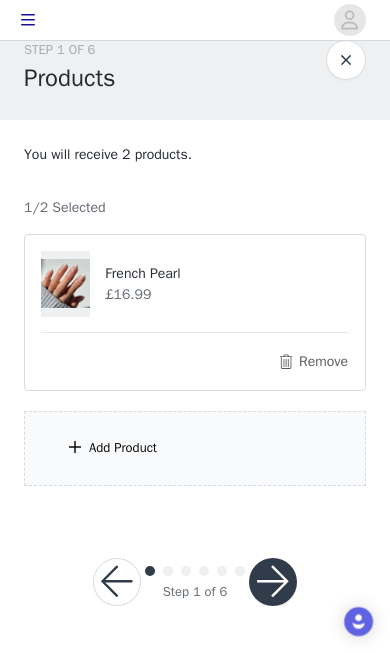 click on "Add Product" at bounding box center (195, 448) 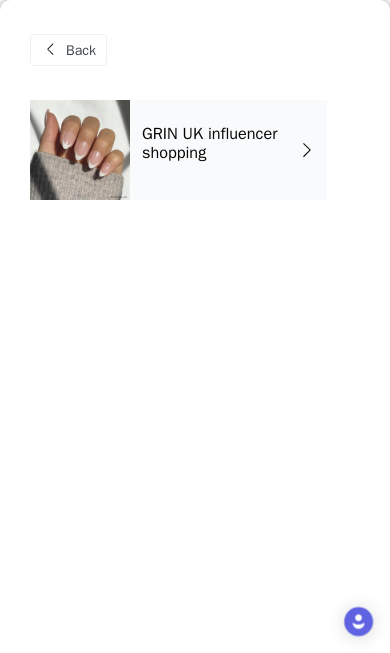 click on "GRIN UK influencer shopping" at bounding box center (221, 143) 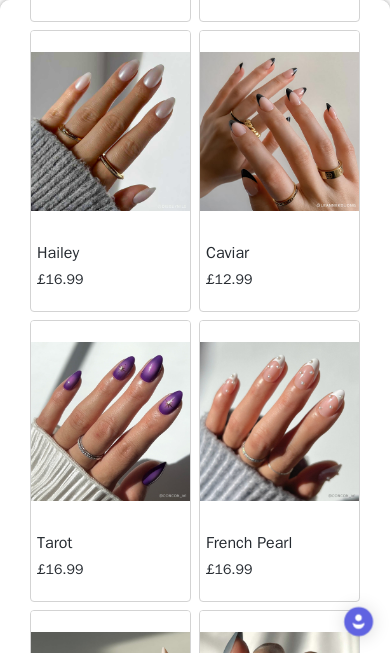 scroll, scrollTop: 299, scrollLeft: 0, axis: vertical 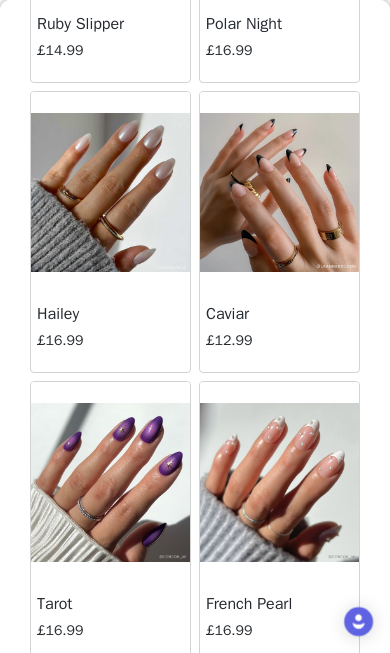 click at bounding box center (279, 192) 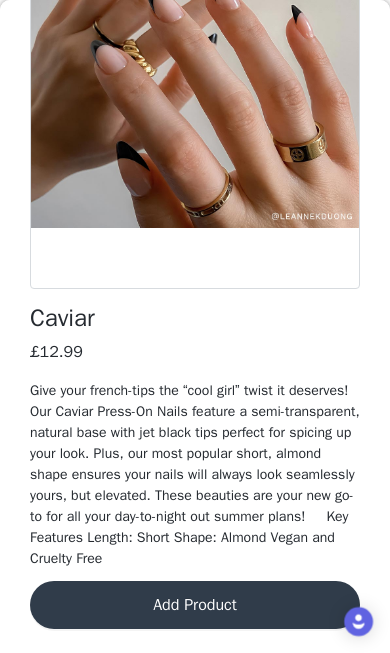scroll, scrollTop: 282, scrollLeft: 0, axis: vertical 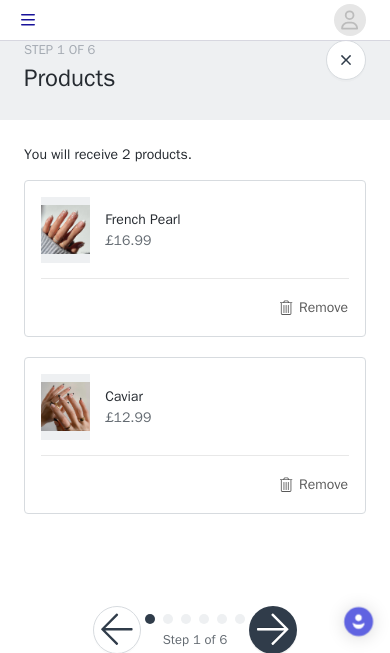 click at bounding box center [273, 630] 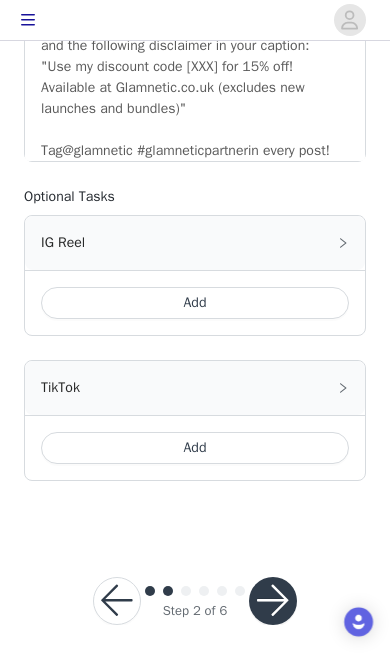 scroll, scrollTop: 1062, scrollLeft: 0, axis: vertical 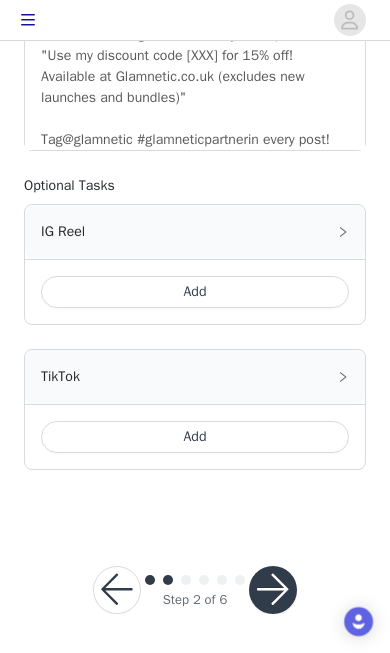 click on "Add" at bounding box center (195, 437) 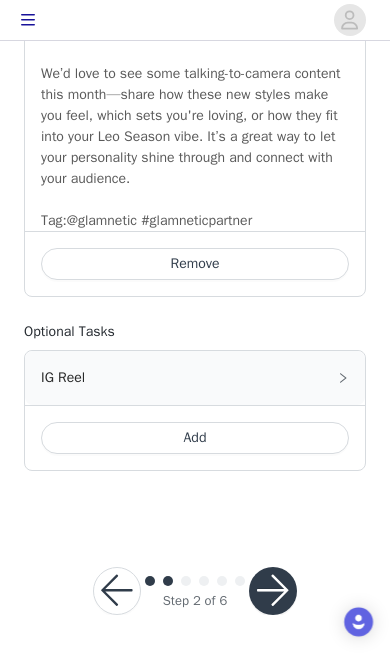 scroll, scrollTop: 1348, scrollLeft: 0, axis: vertical 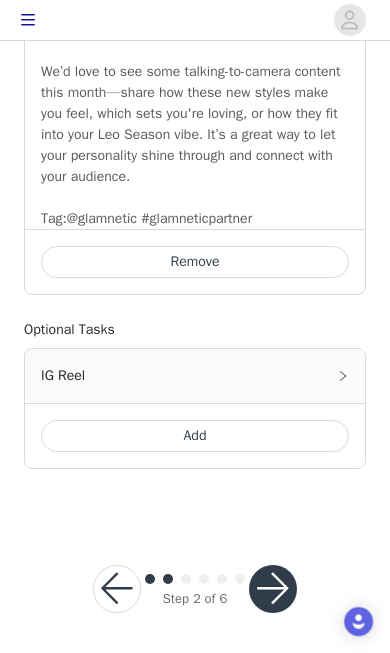 click at bounding box center (273, 589) 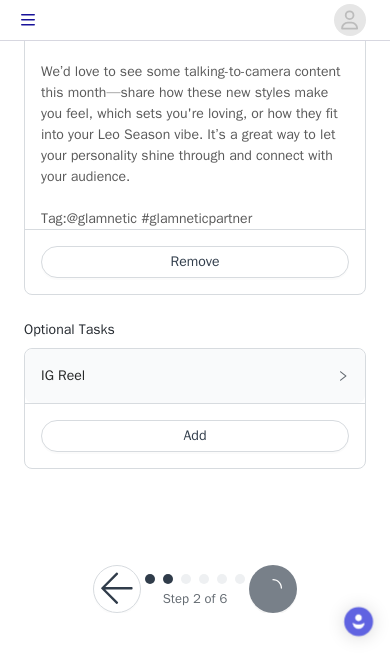 scroll, scrollTop: 0, scrollLeft: 0, axis: both 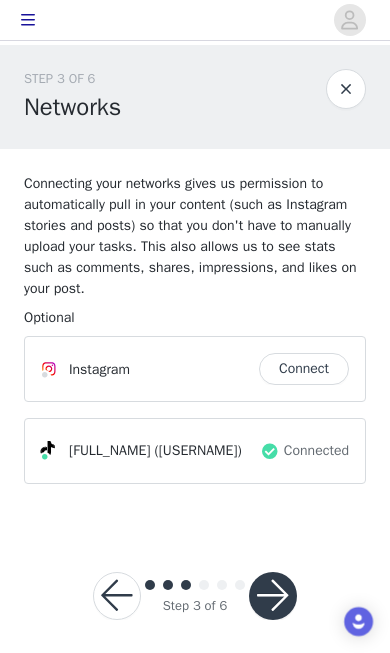 click at bounding box center (273, 596) 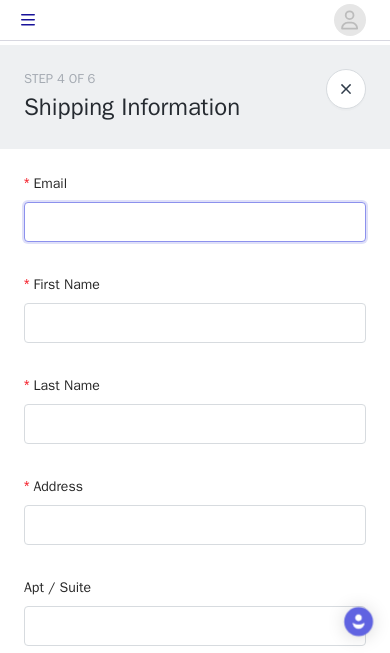 click at bounding box center [195, 222] 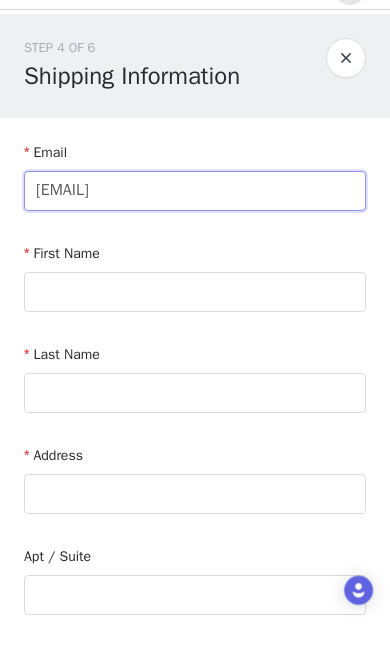 type on "[EMAIL]" 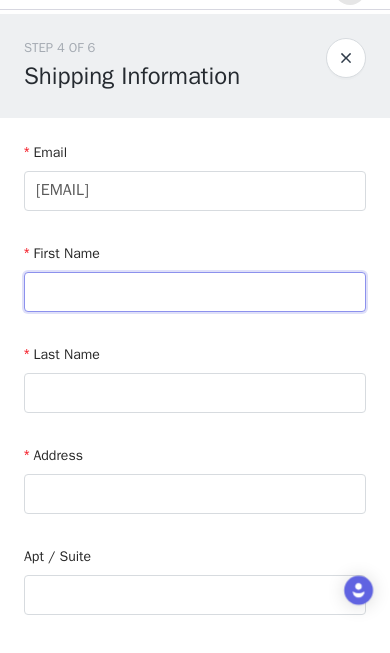 click at bounding box center (195, 323) 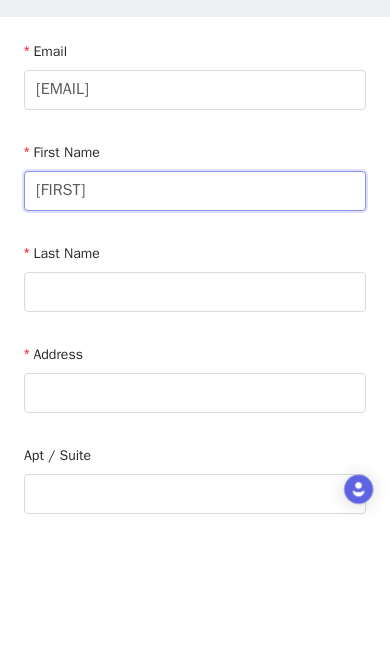 type on "[FIRST]" 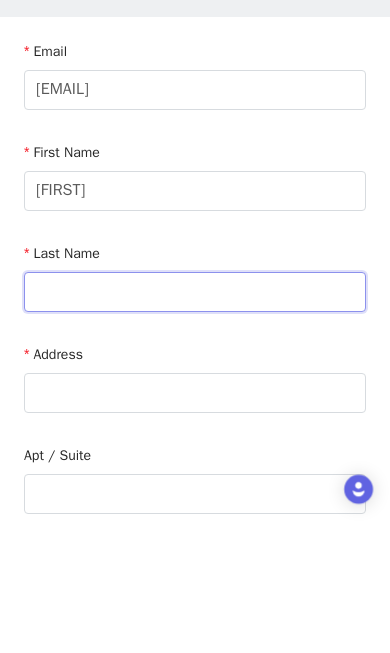 click at bounding box center [195, 424] 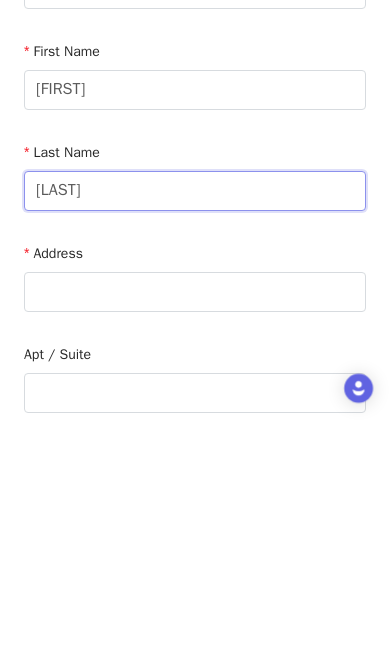 type on "[LAST]" 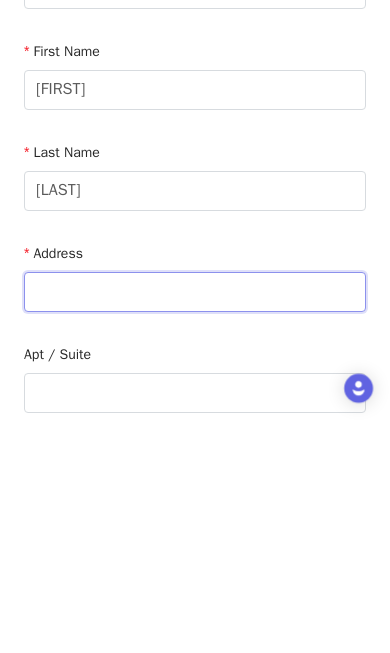 click at bounding box center [195, 525] 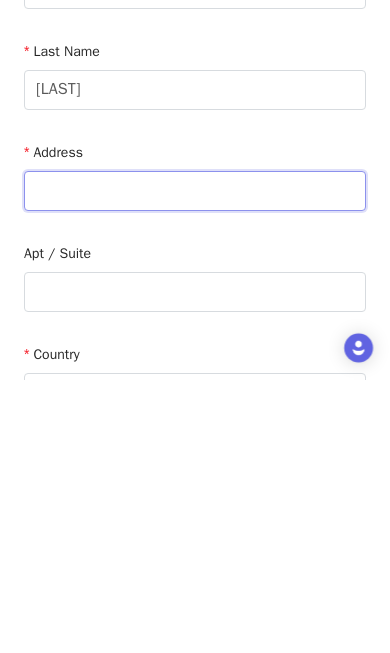 type on "[NUMBER] [STREET]" 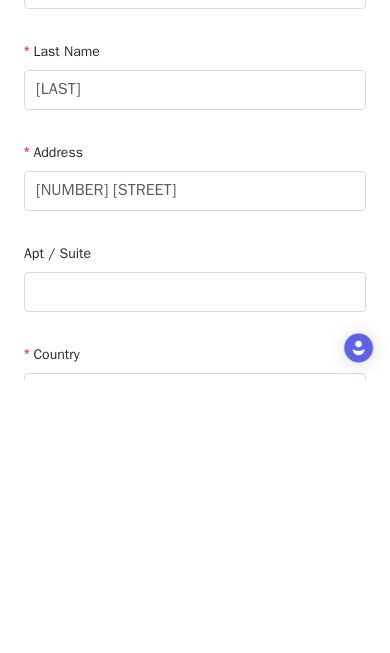 type on "[CITY]" 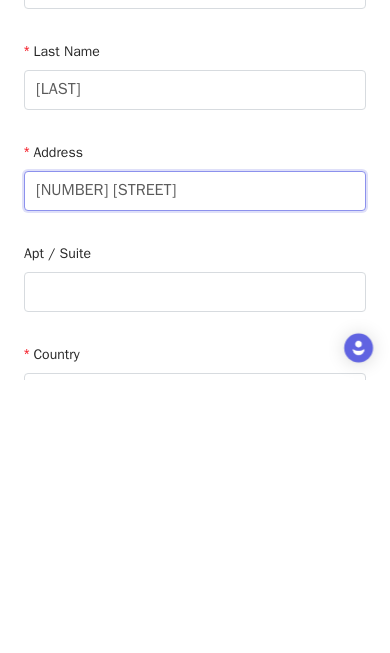 click on "[NUMBER] [STREET]" at bounding box center (195, 465) 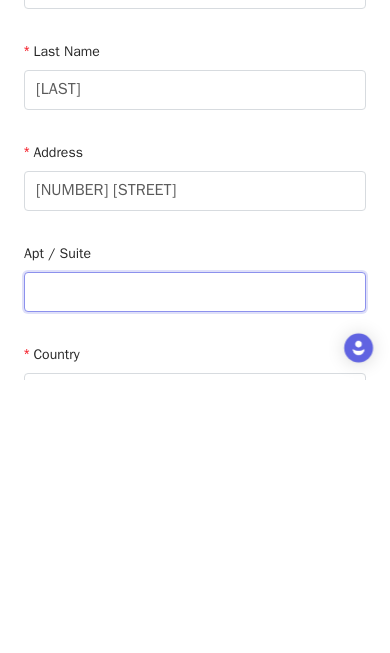 click at bounding box center (195, 566) 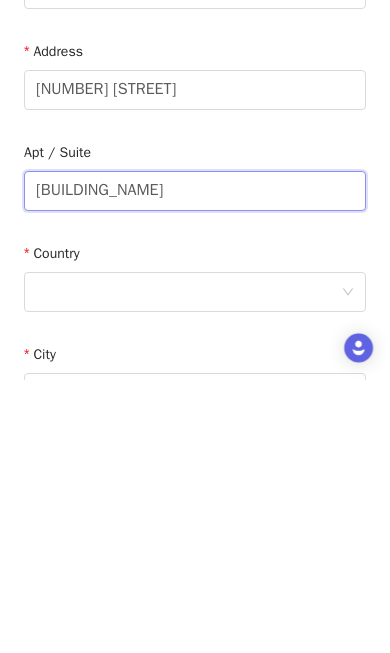 type on "[BUILDING_NAME]" 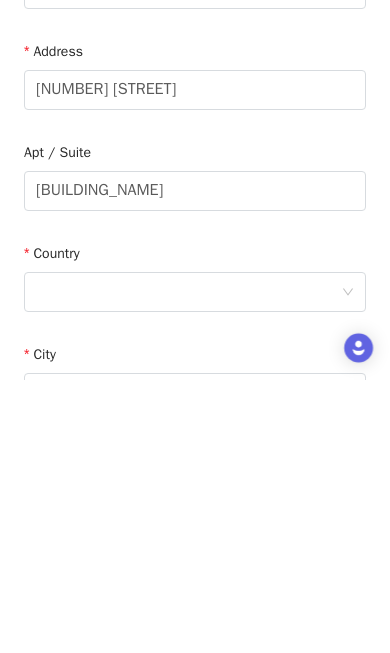 click at bounding box center (188, 566) 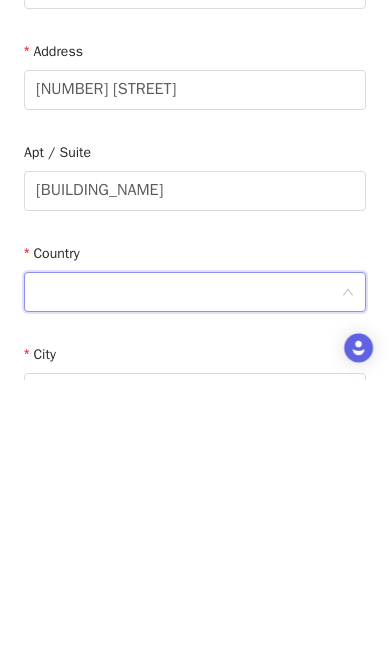 scroll, scrollTop: 262, scrollLeft: 0, axis: vertical 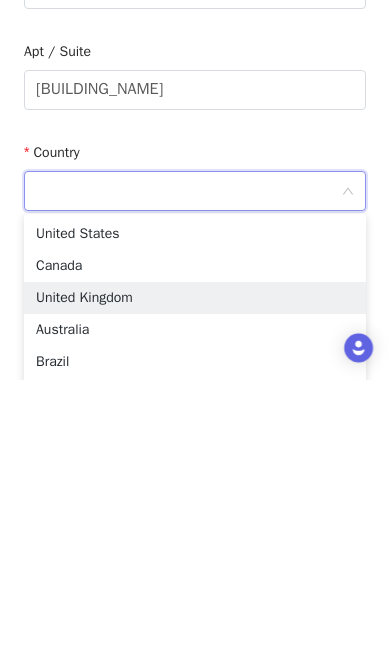 click on "United Kingdom" at bounding box center (195, 572) 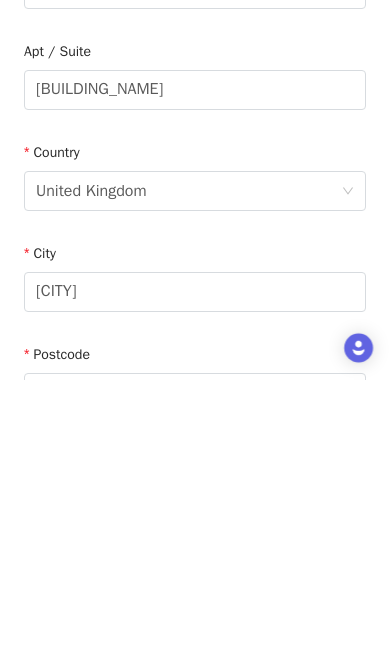 scroll, scrollTop: 536, scrollLeft: 0, axis: vertical 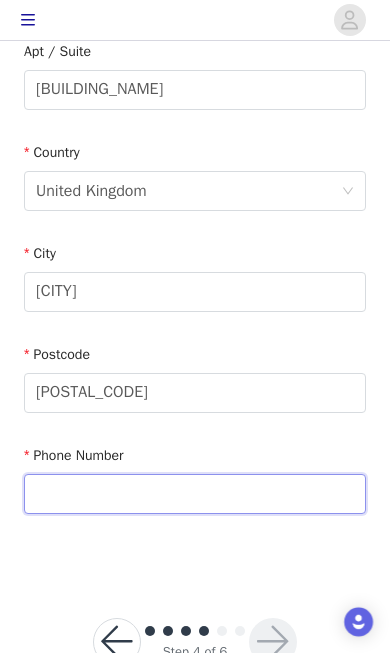 click at bounding box center (195, 494) 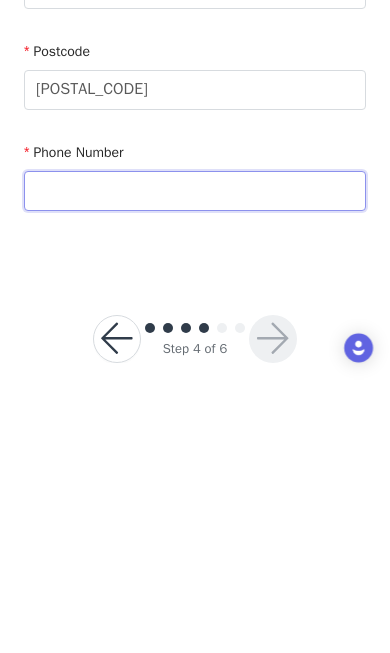 type on "[PHONE]" 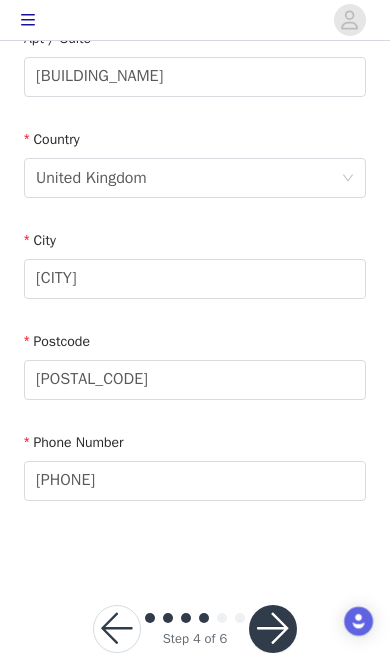 scroll, scrollTop: 596, scrollLeft: 0, axis: vertical 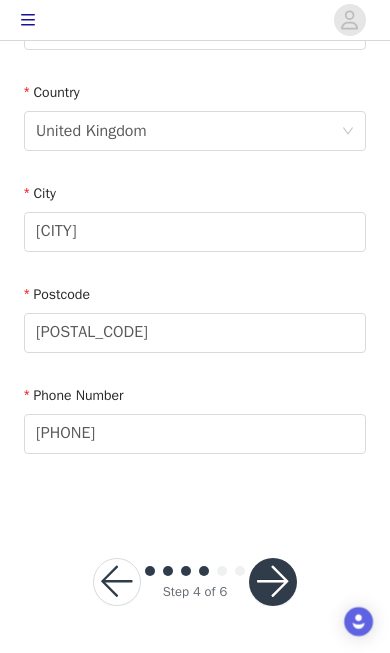 click at bounding box center [273, 582] 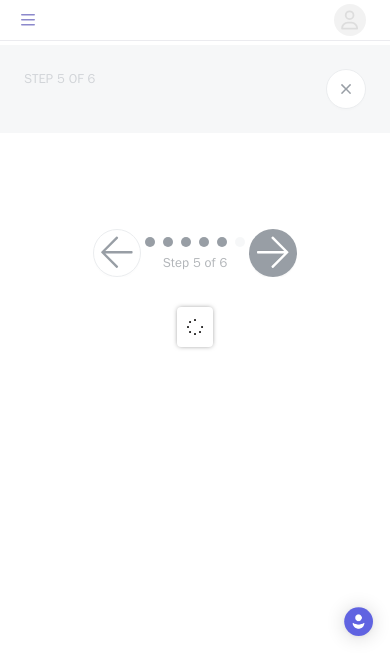 scroll, scrollTop: 0, scrollLeft: 0, axis: both 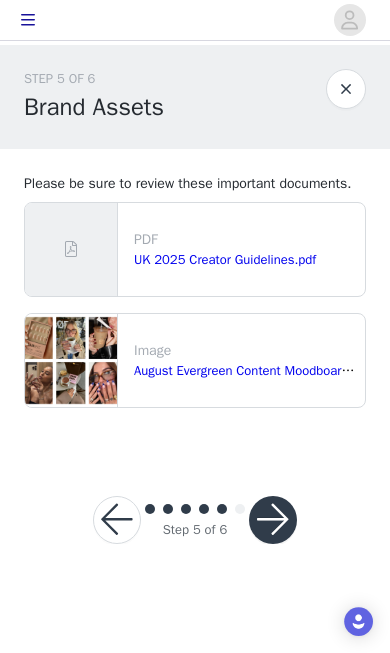 click at bounding box center [273, 520] 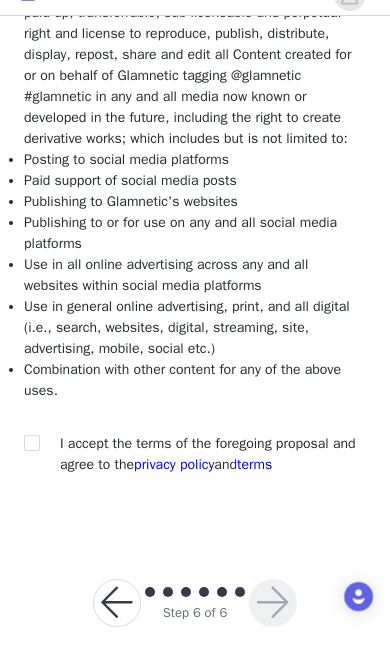 scroll, scrollTop: 229, scrollLeft: 0, axis: vertical 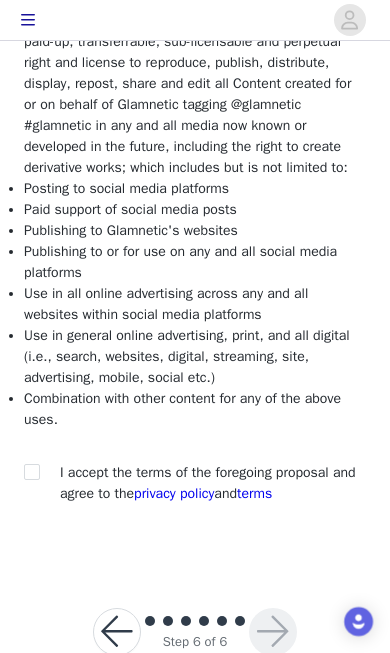 click at bounding box center [31, 471] 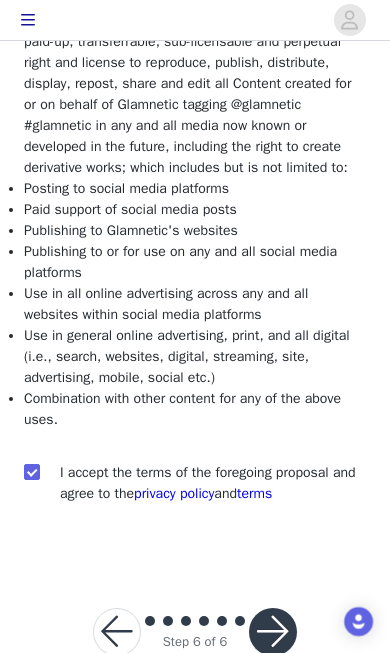 click at bounding box center (273, 632) 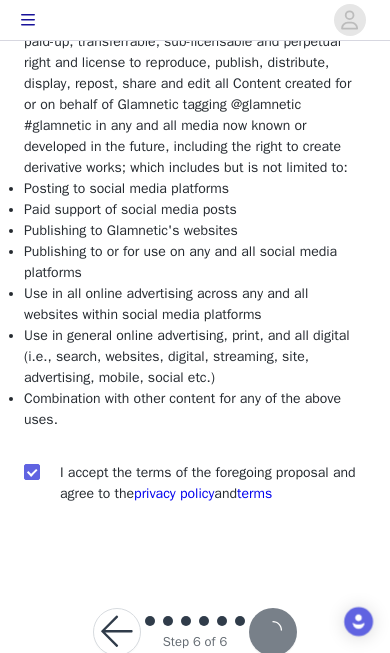 scroll, scrollTop: 0, scrollLeft: 0, axis: both 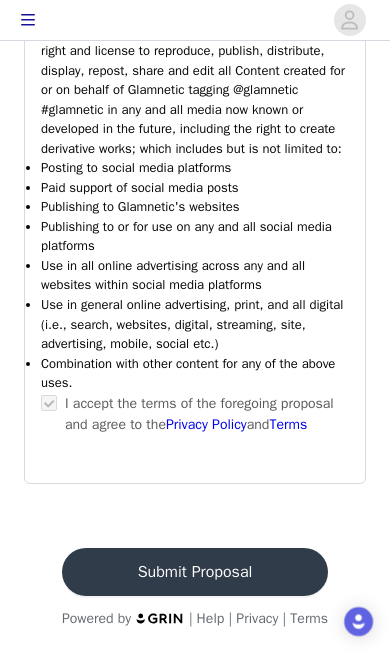 click on "Submit Proposal" at bounding box center [195, 572] 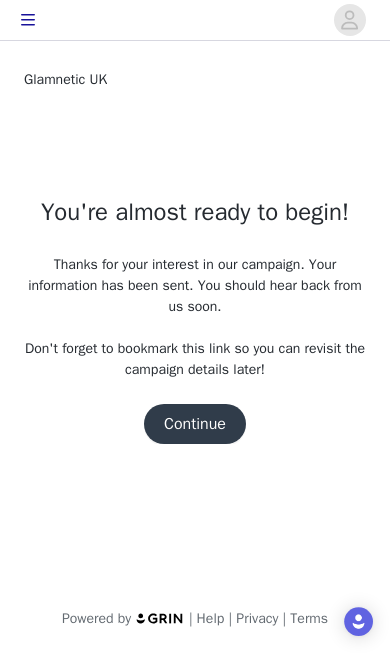 scroll, scrollTop: 0, scrollLeft: 0, axis: both 